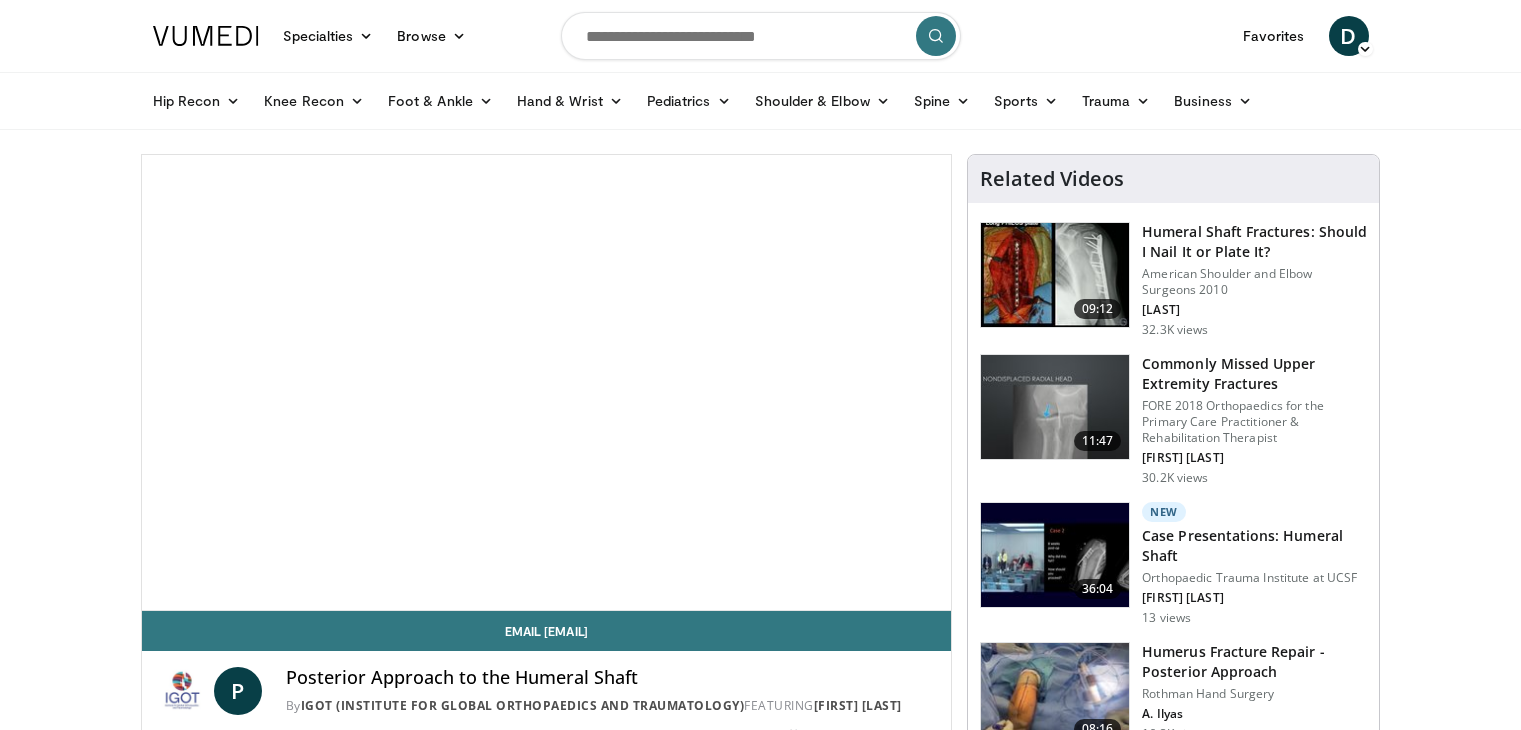 scroll, scrollTop: 0, scrollLeft: 0, axis: both 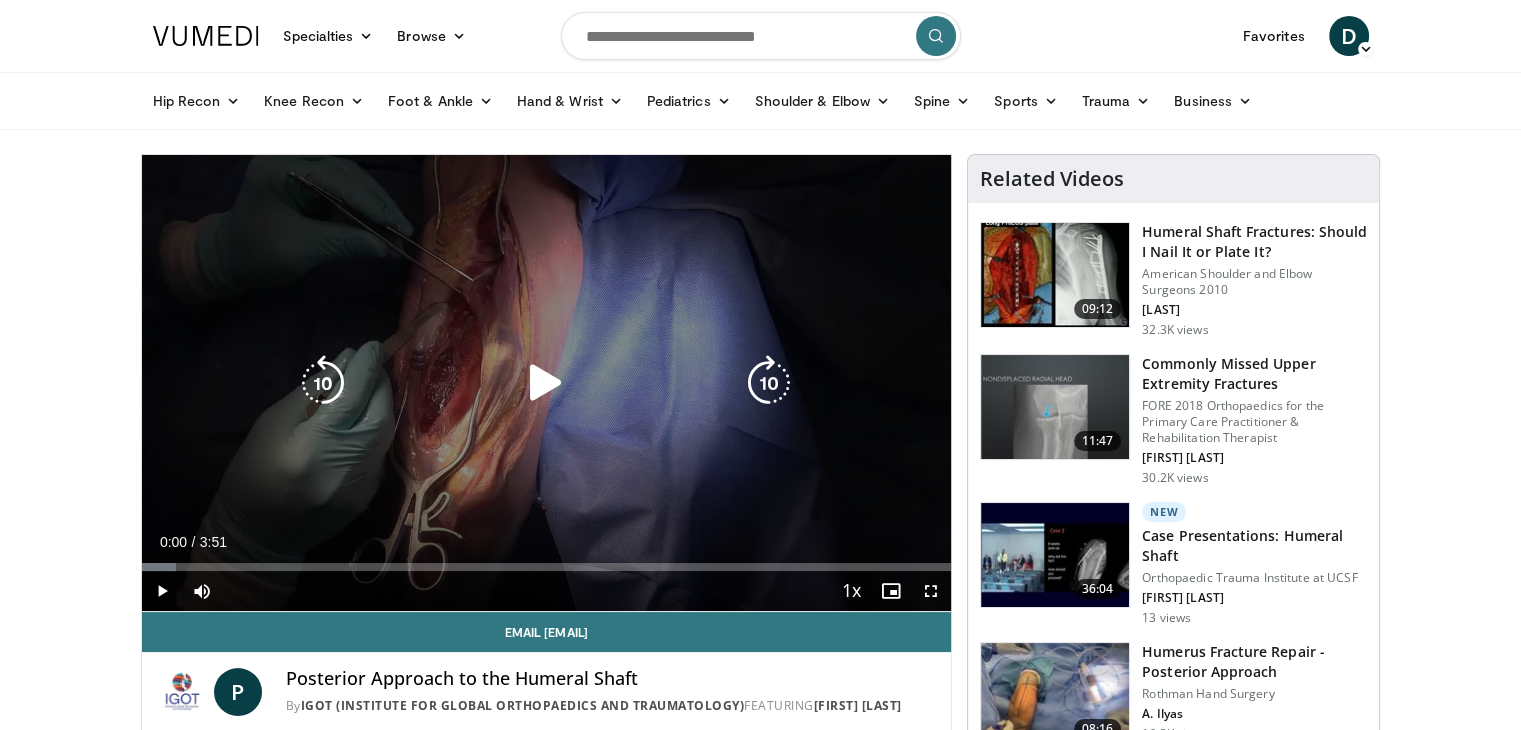 click at bounding box center [546, 383] 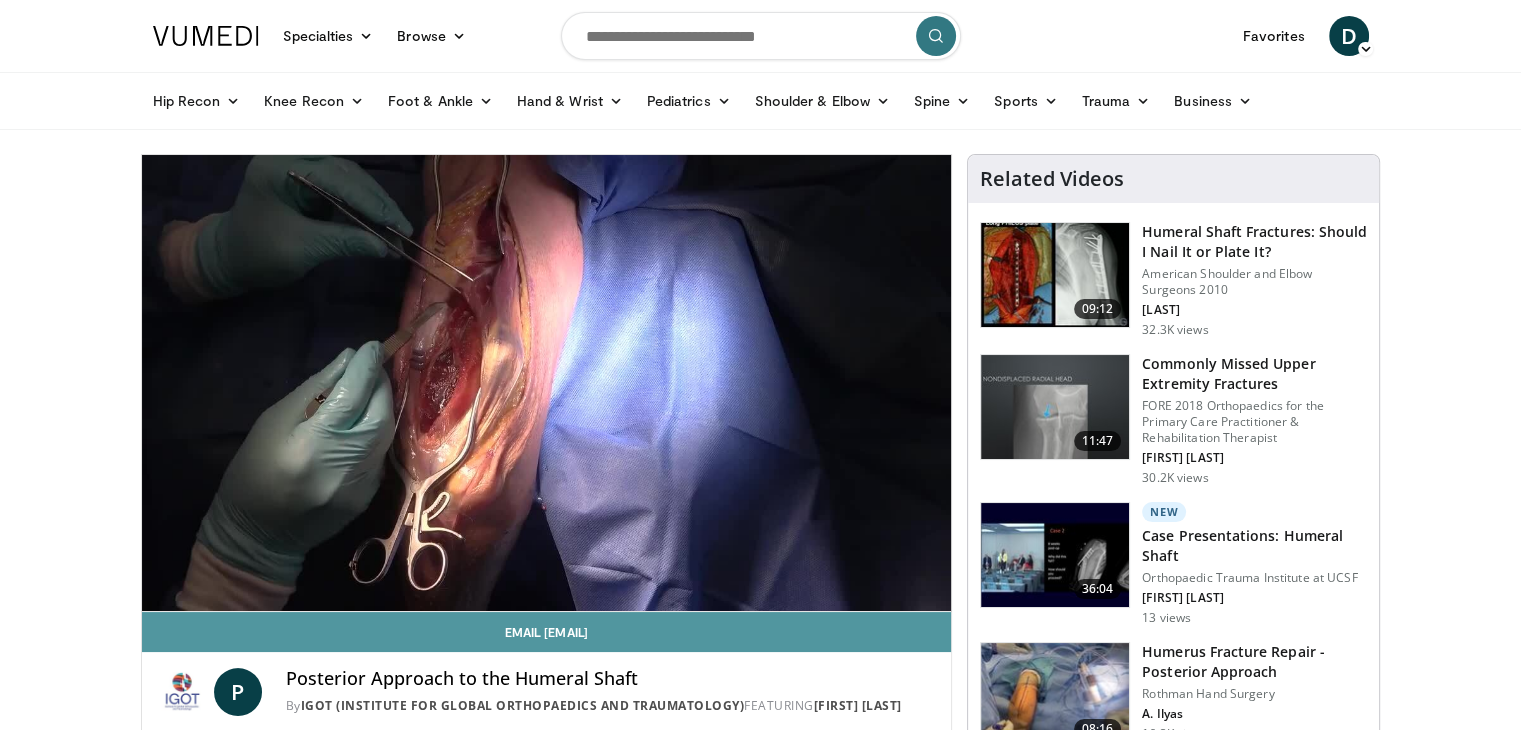 type 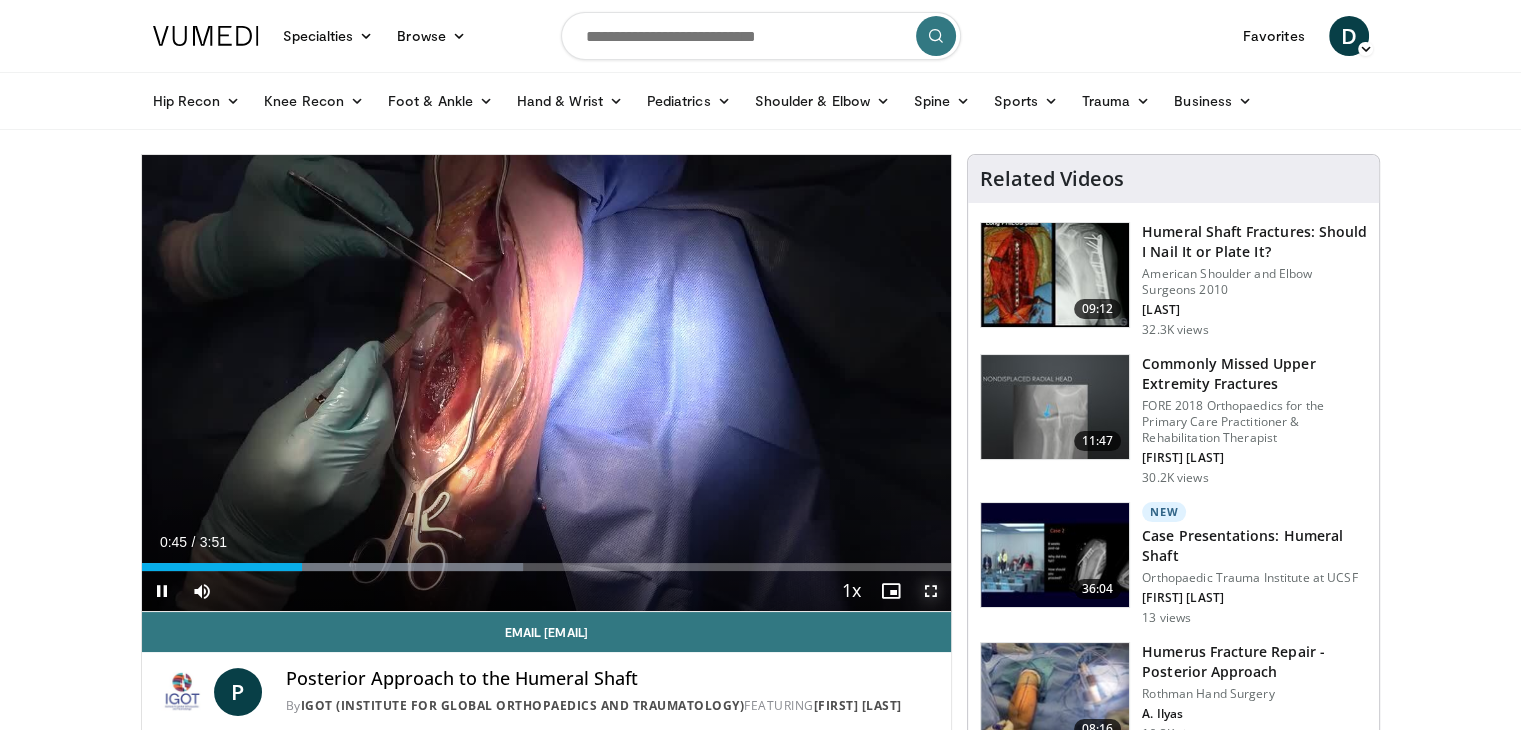 drag, startPoint x: 934, startPoint y: 593, endPoint x: 908, endPoint y: 680, distance: 90.80198 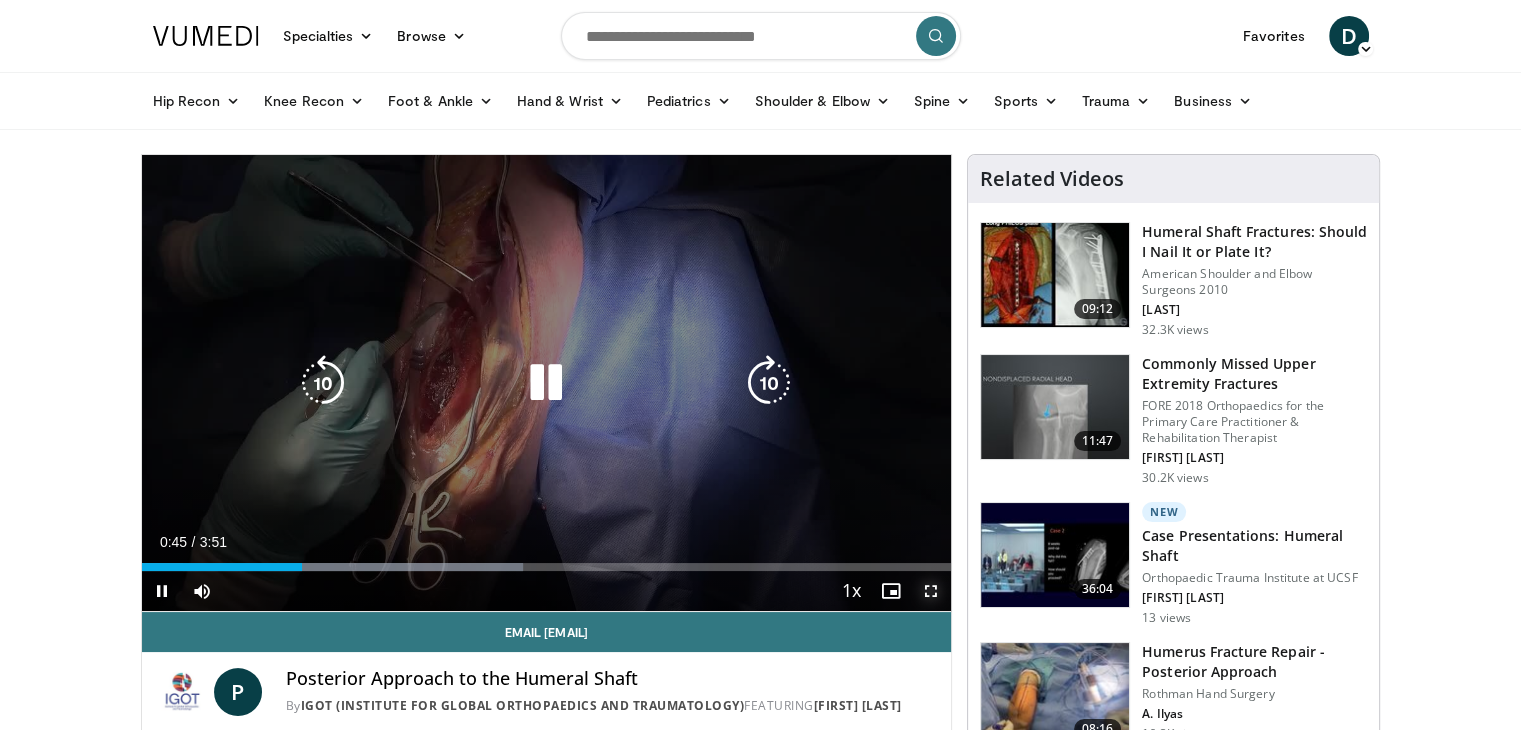 click at bounding box center [931, 591] 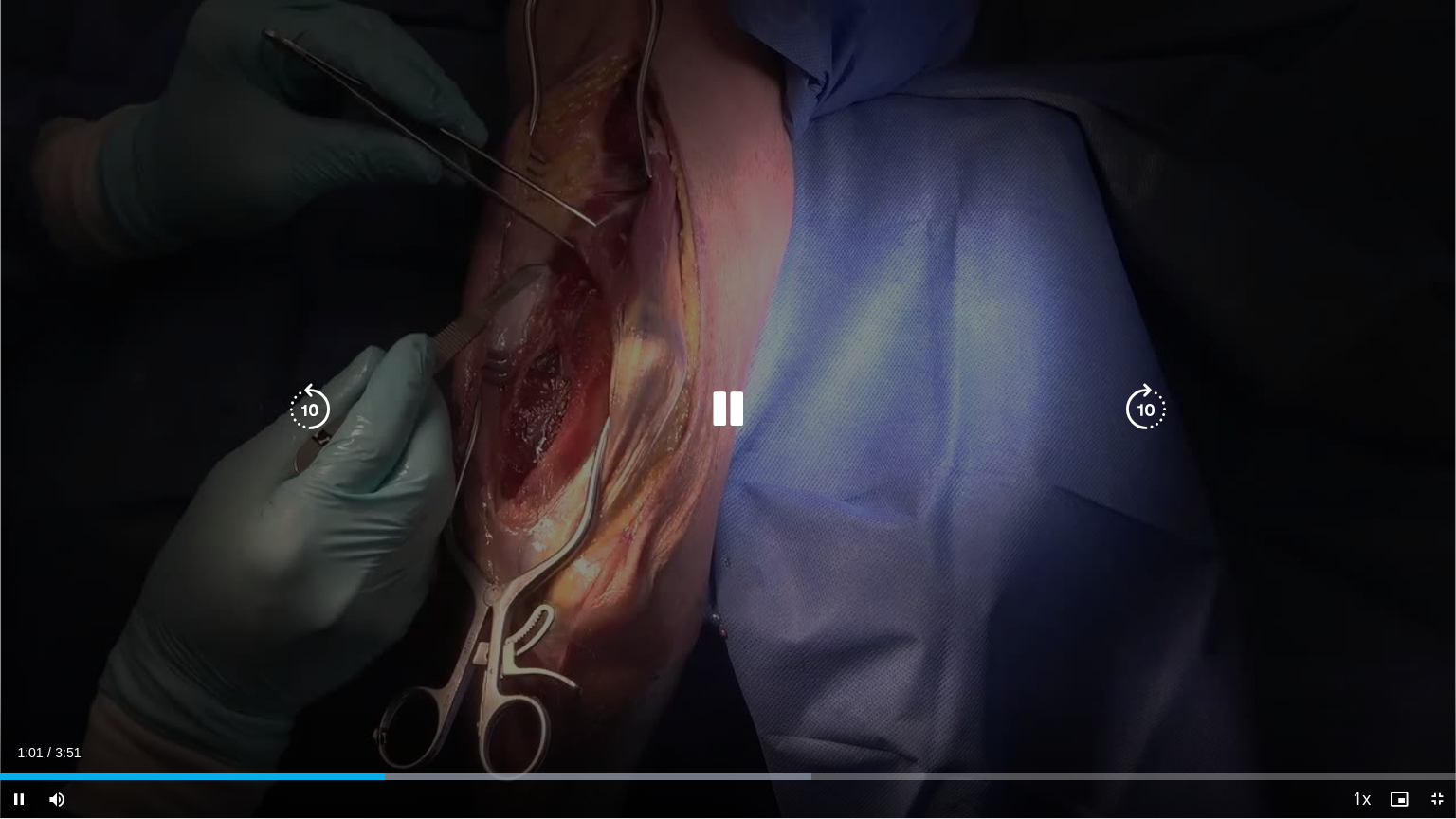 click at bounding box center [728, 410] 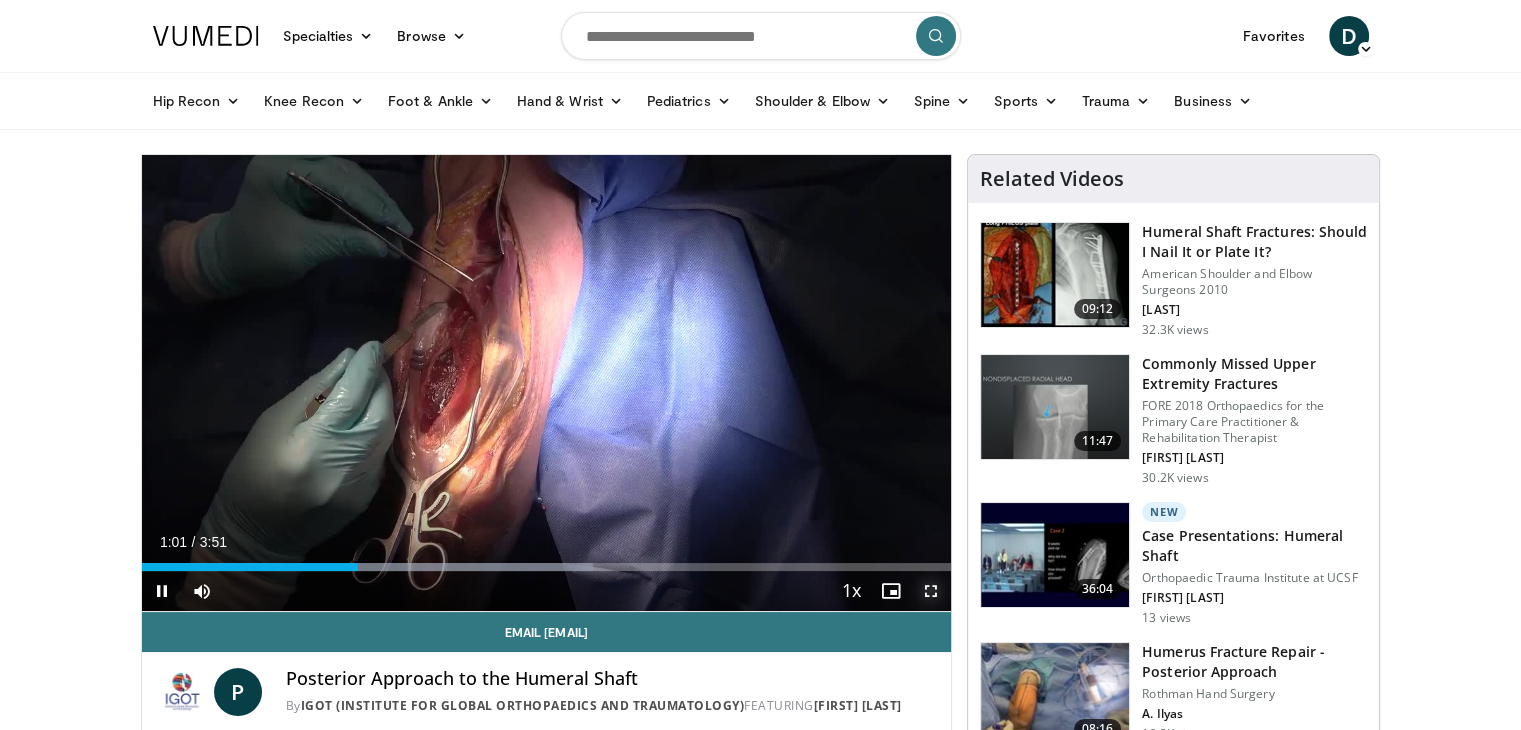 click at bounding box center (931, 591) 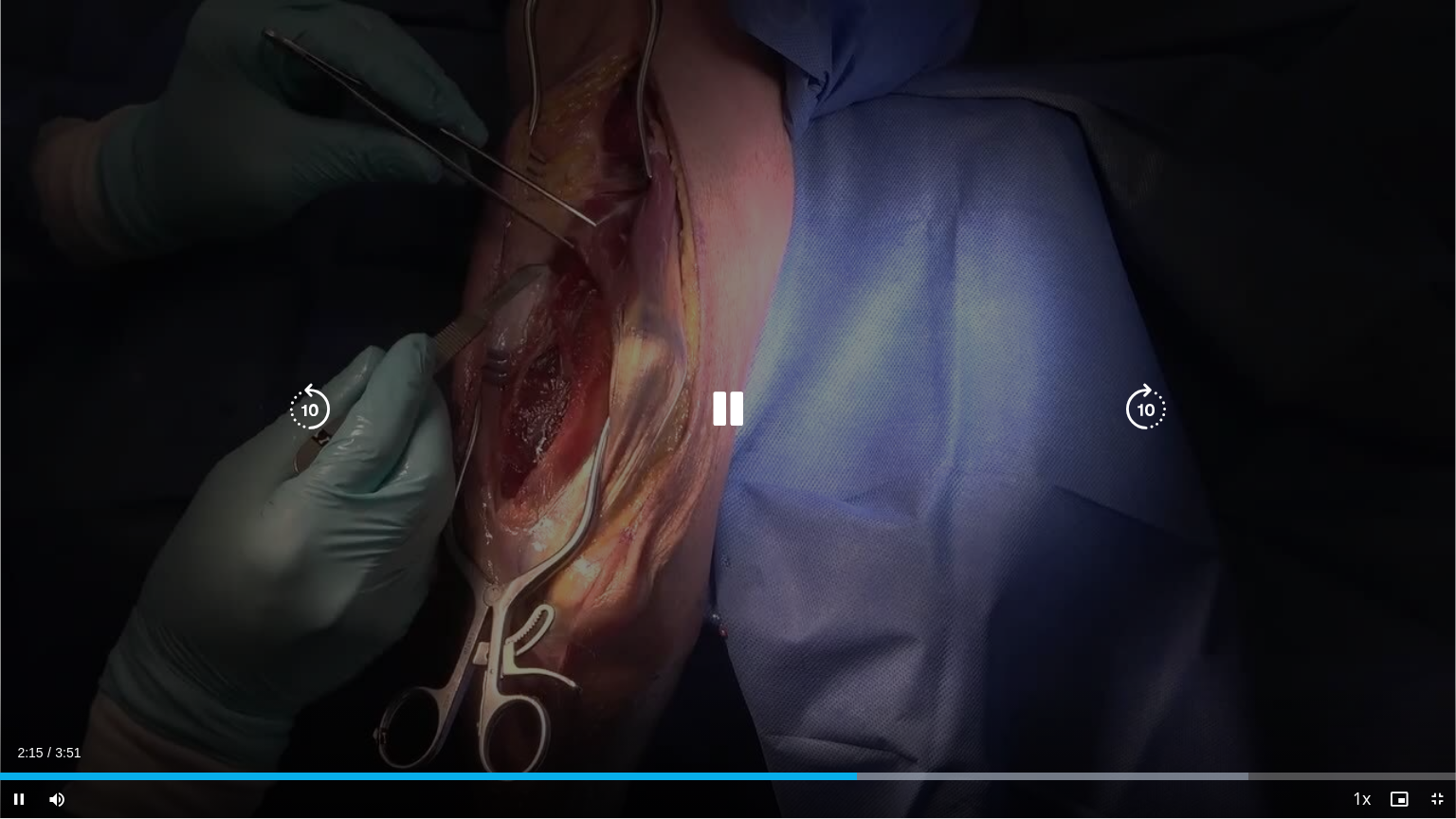 click at bounding box center [728, 410] 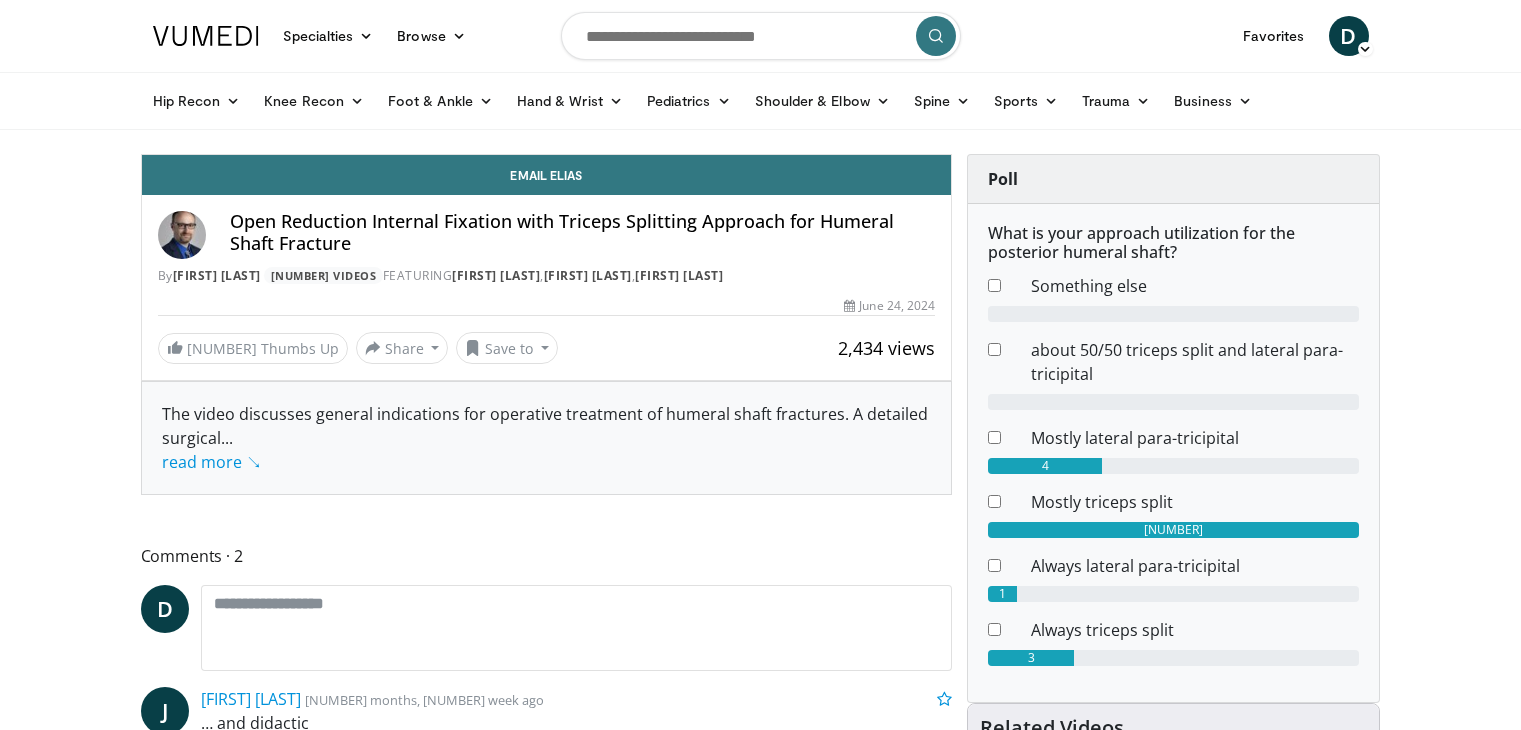 scroll, scrollTop: 0, scrollLeft: 0, axis: both 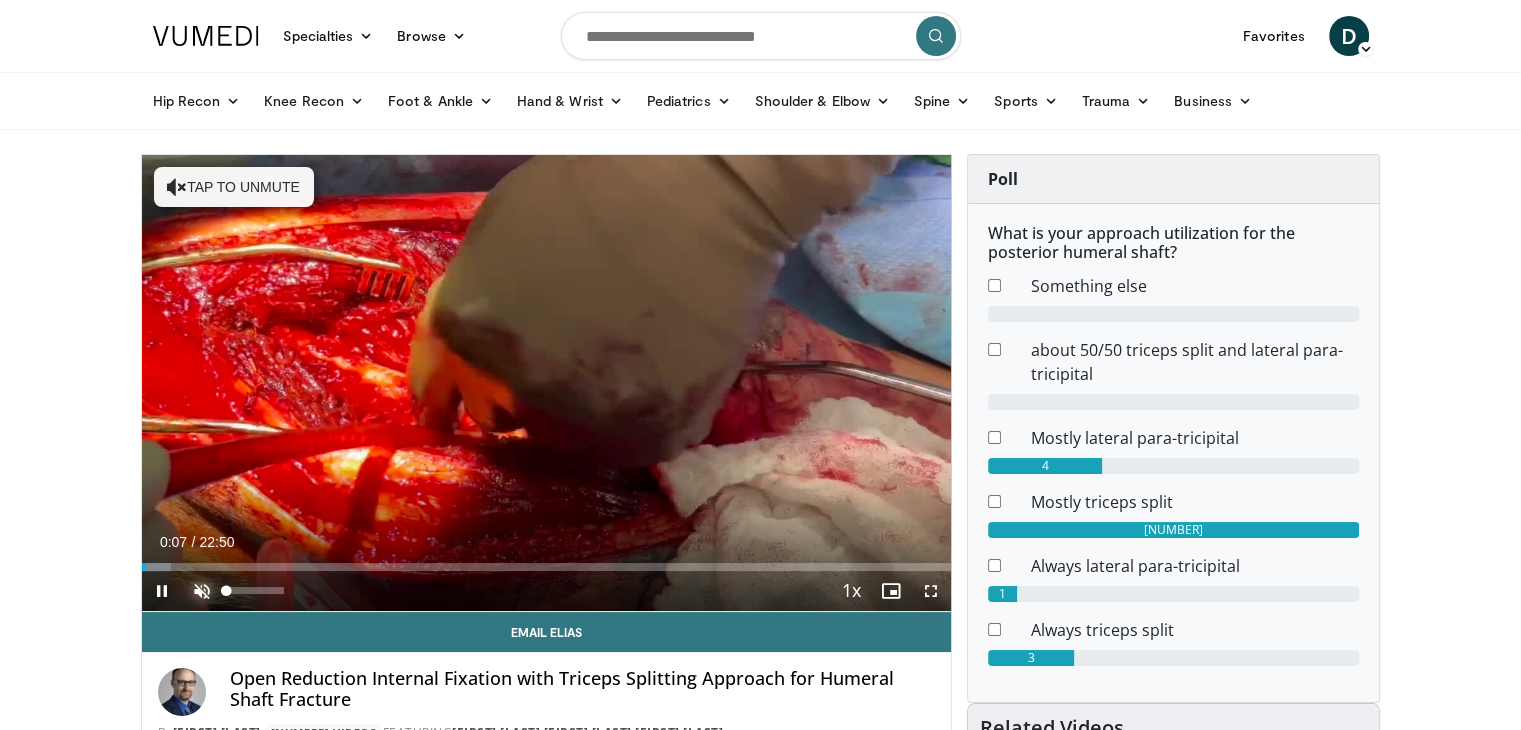 click at bounding box center [202, 591] 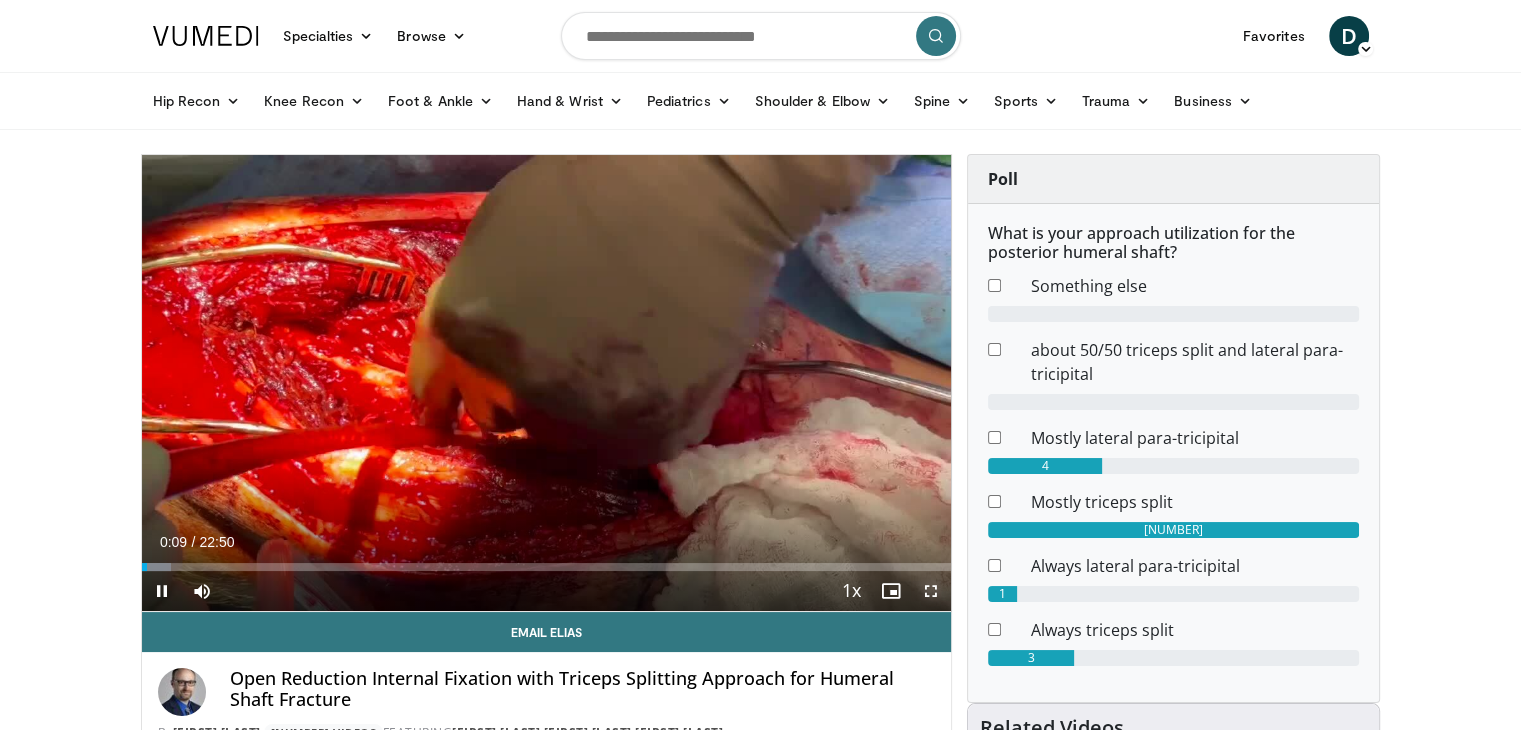click at bounding box center [931, 591] 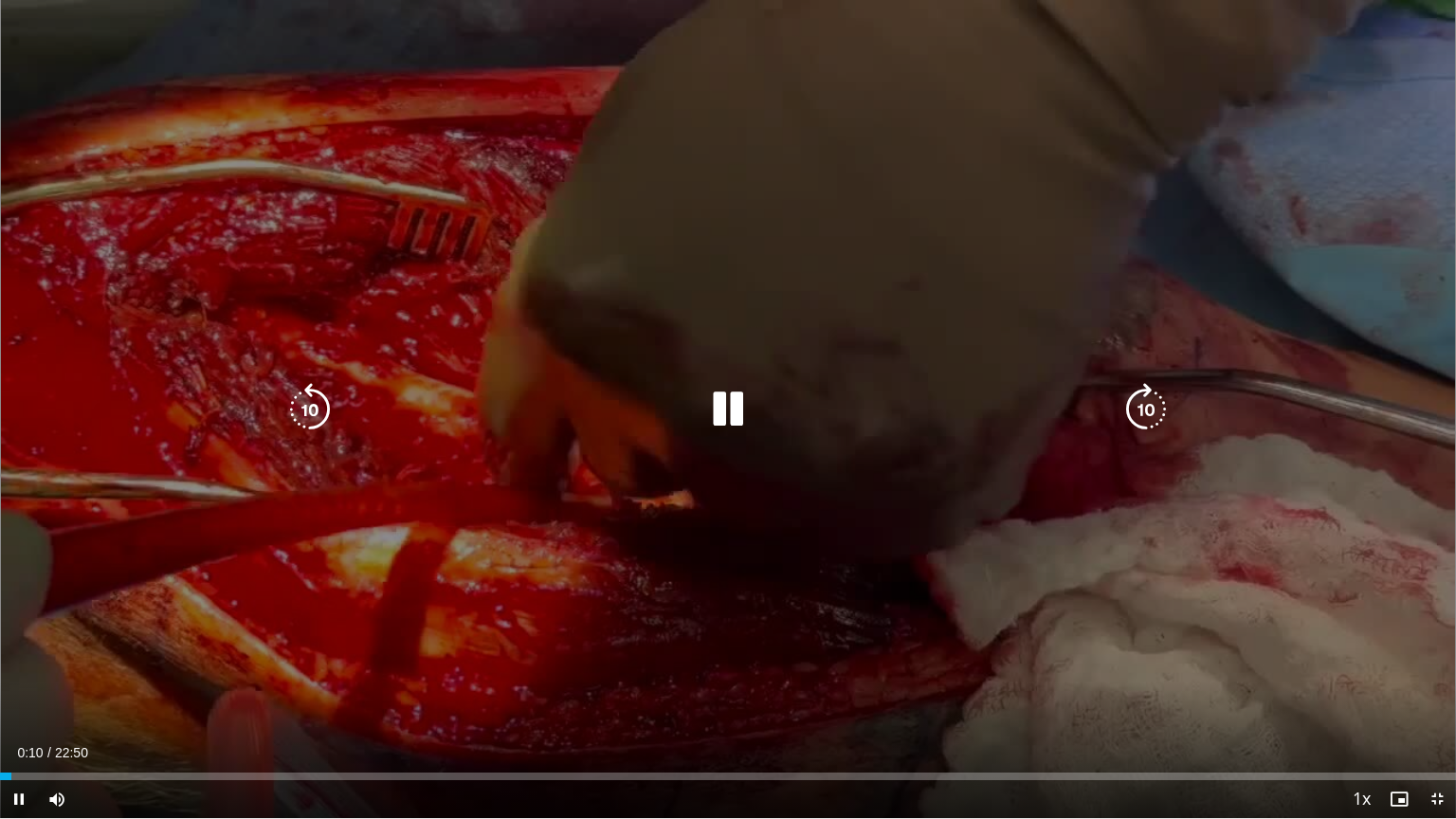 click at bounding box center [1146, 410] 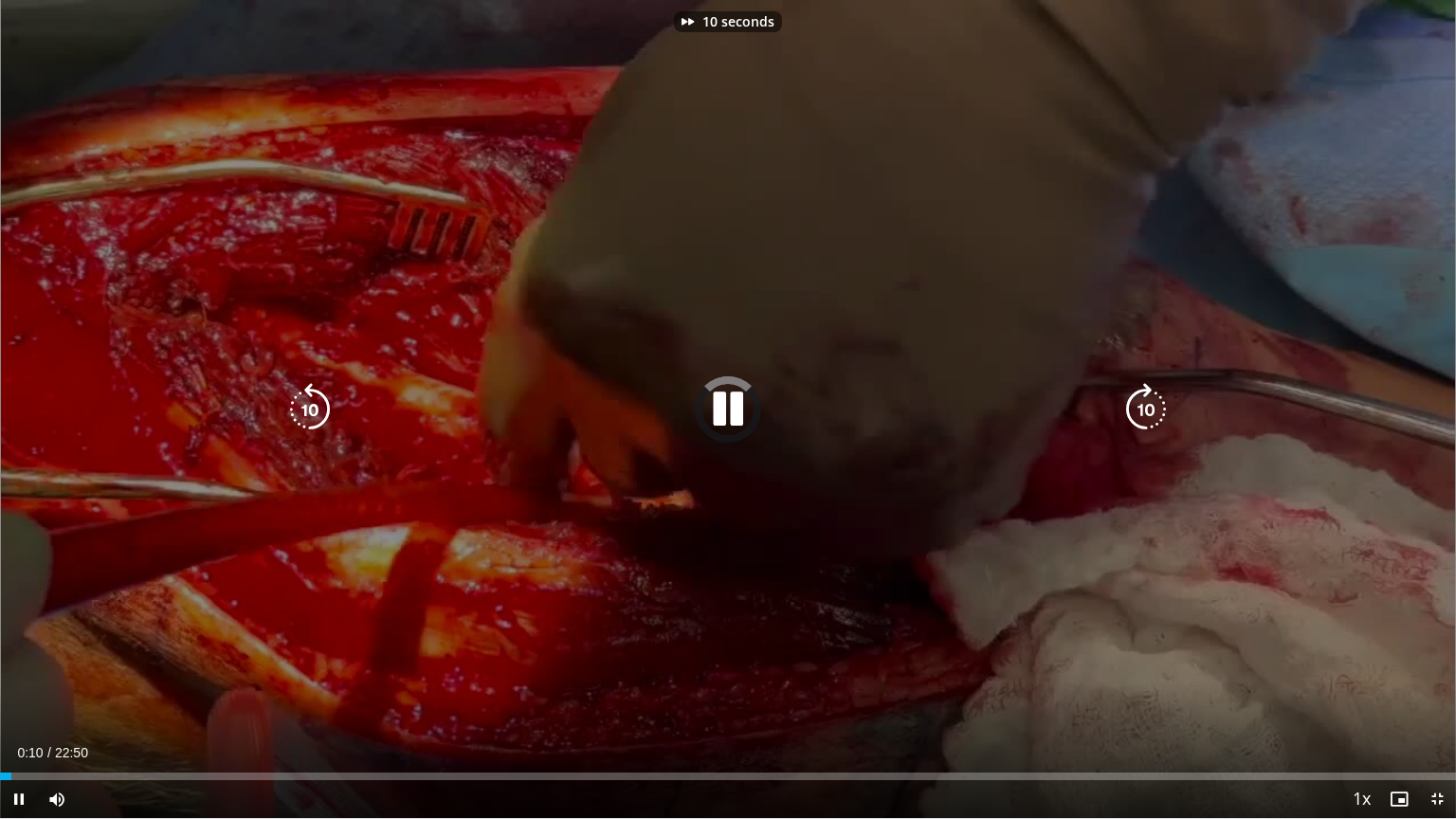 click at bounding box center [1146, 410] 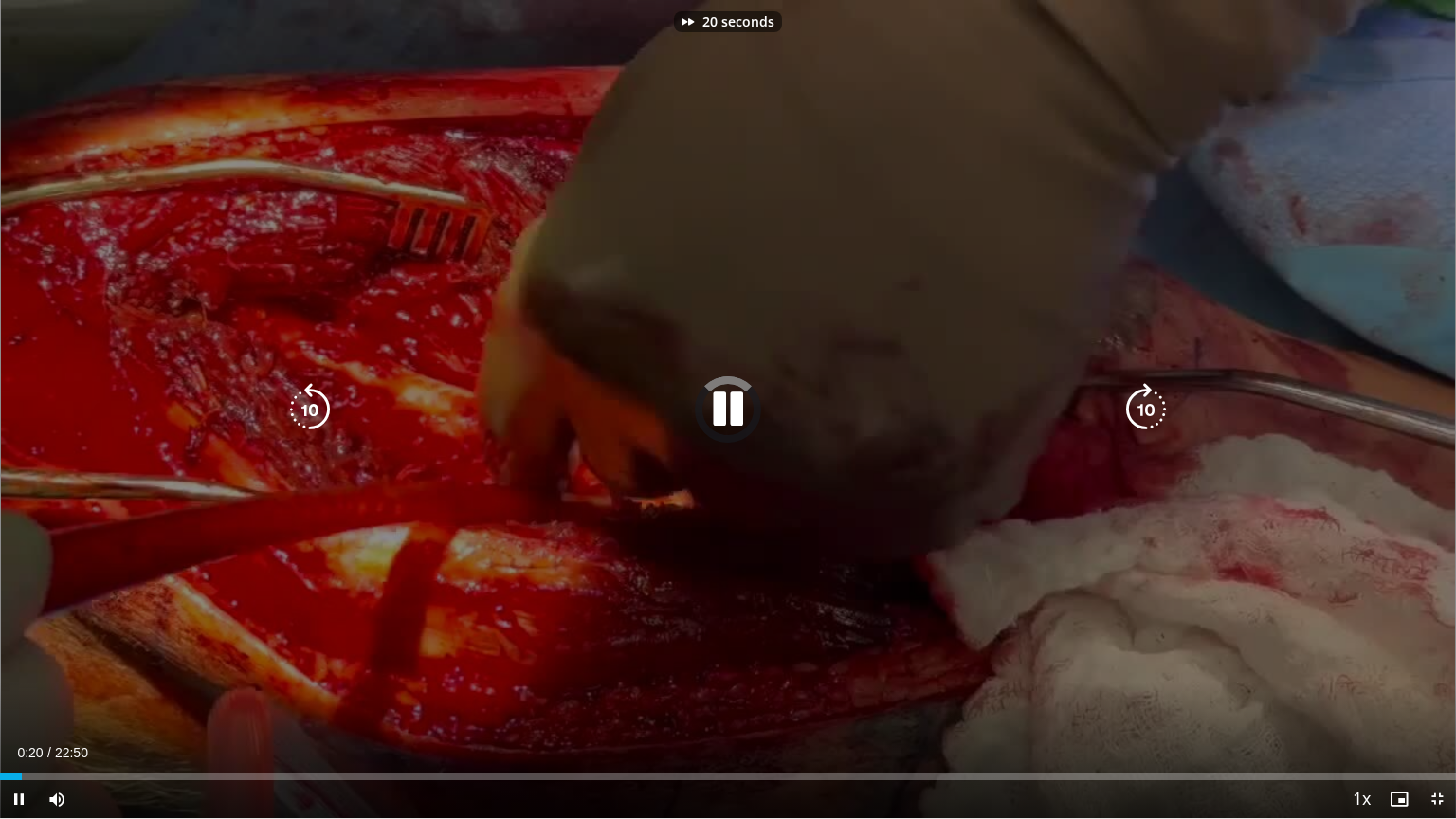 click at bounding box center (1146, 410) 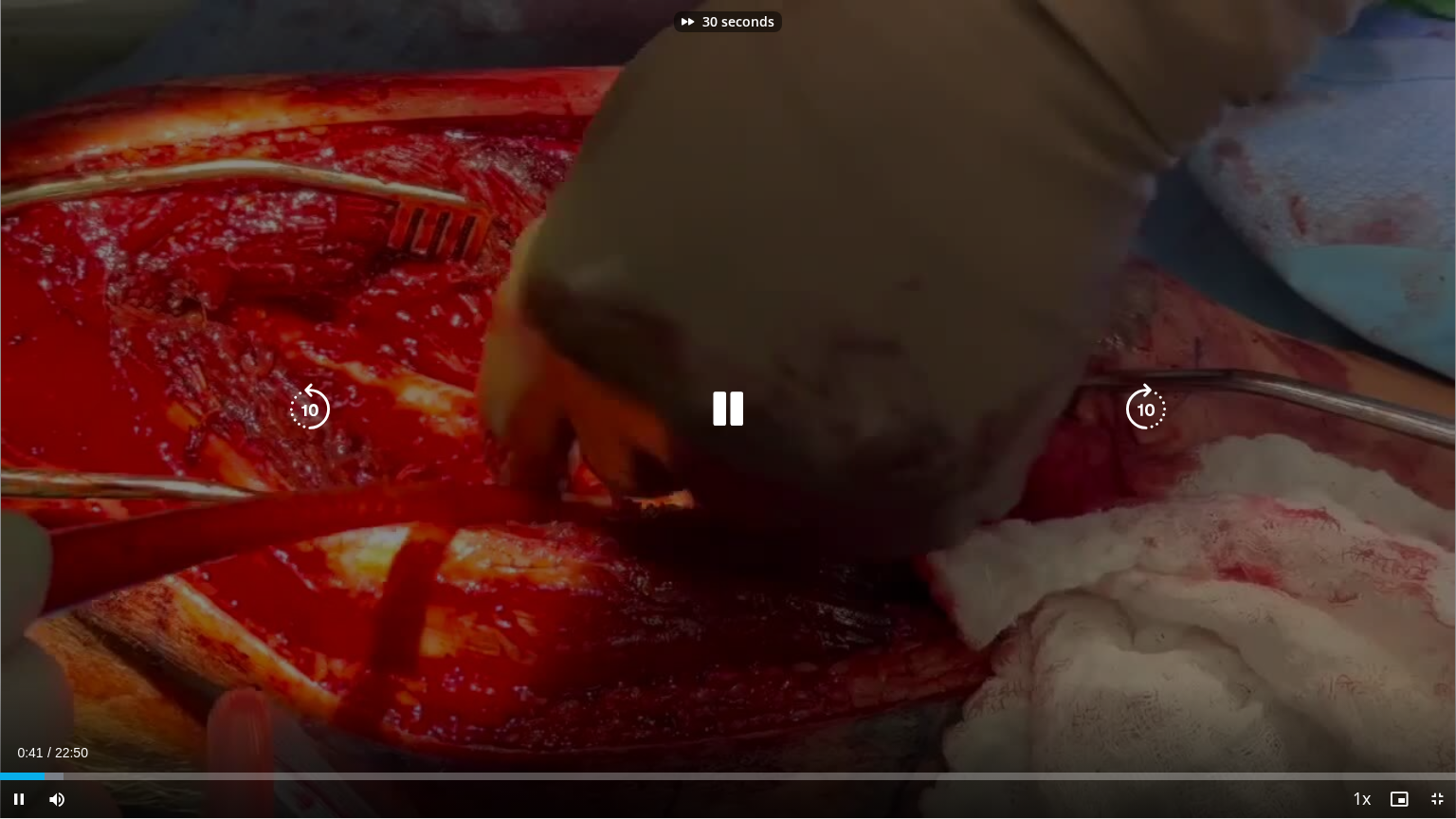 click at bounding box center [310, 410] 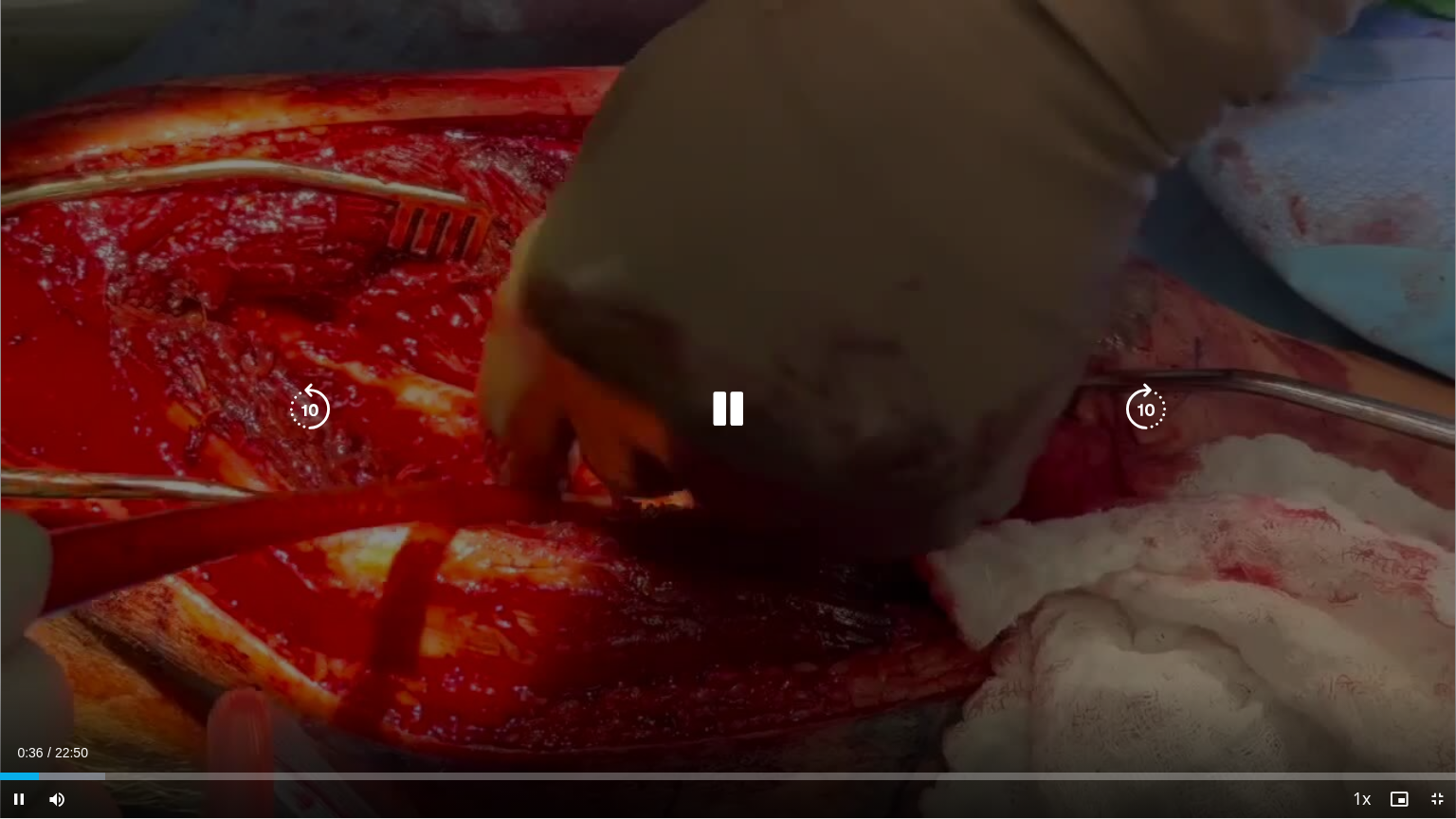 click at bounding box center [1146, 410] 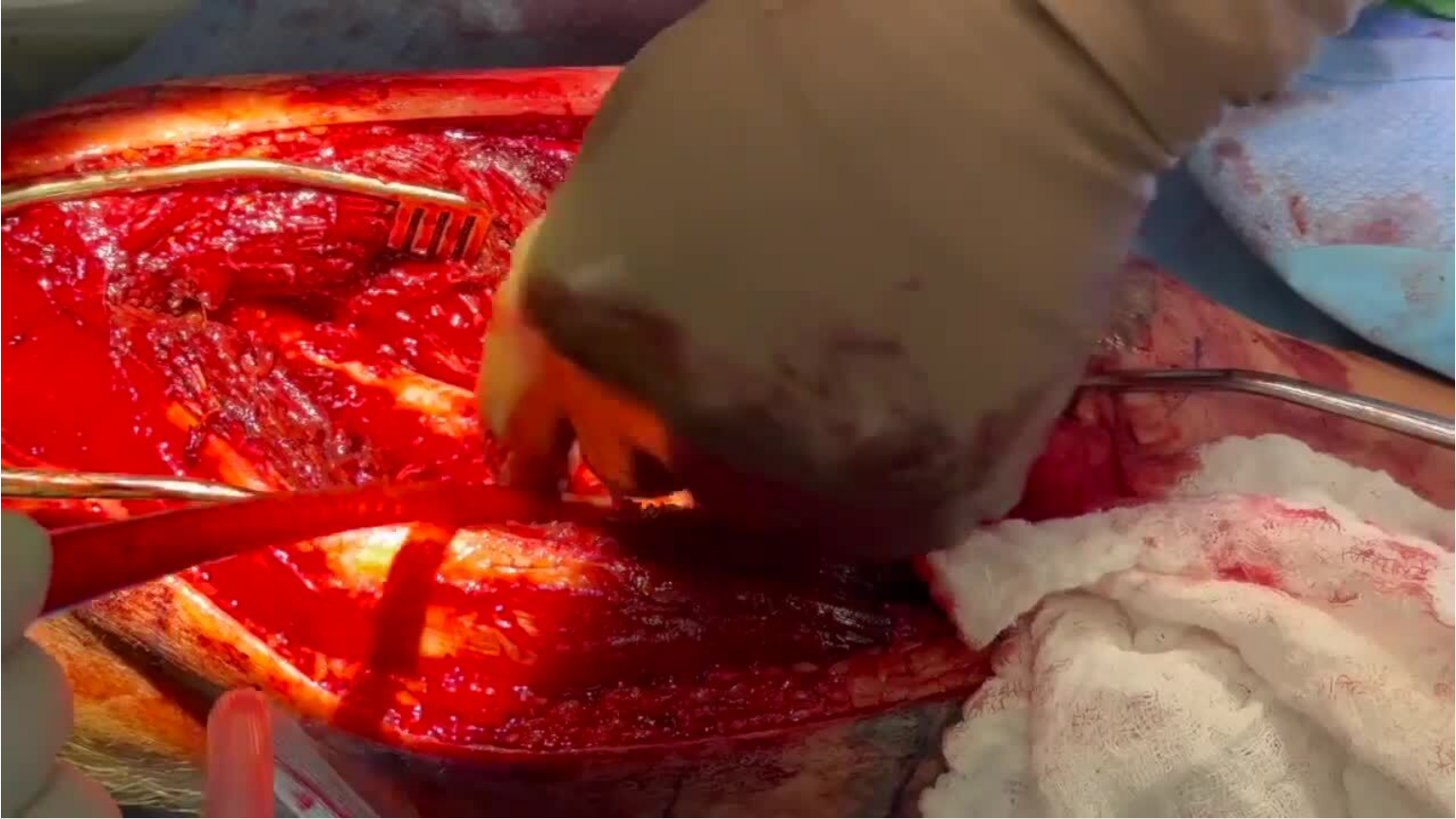 click on "[NUMBER] seconds
Tap to unmute" at bounding box center (728, 409) 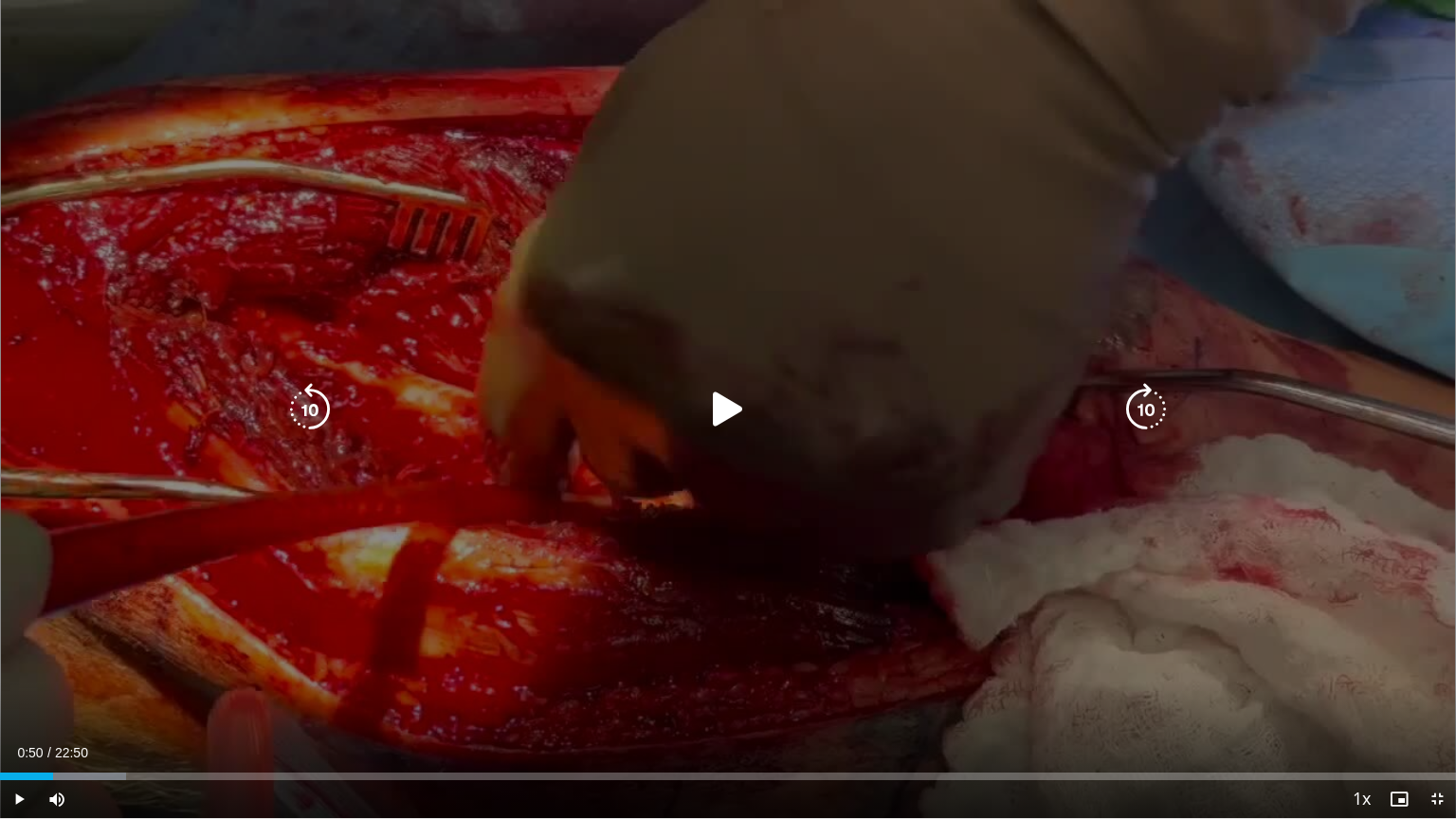click at bounding box center (1146, 410) 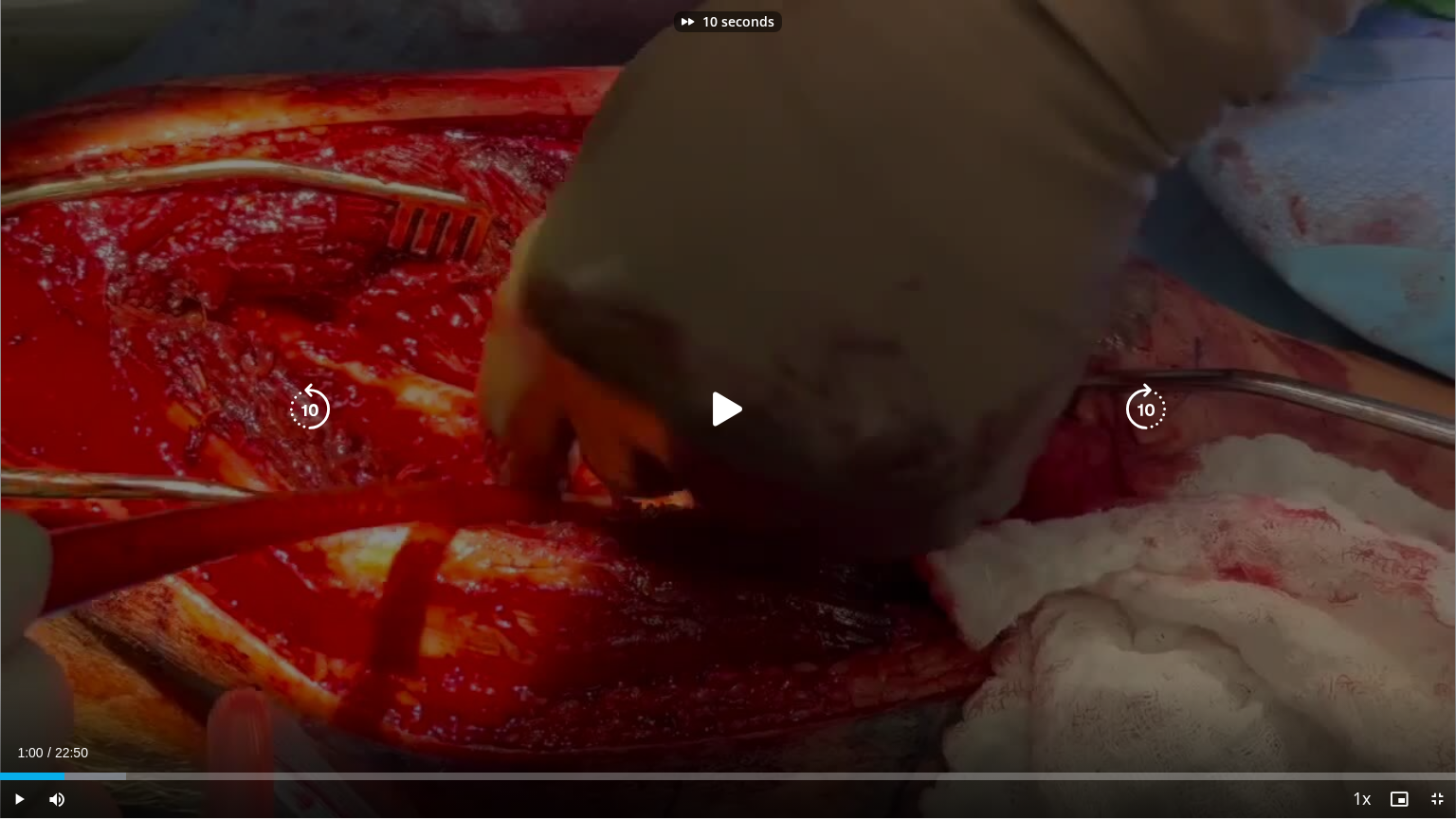 click at bounding box center (1146, 410) 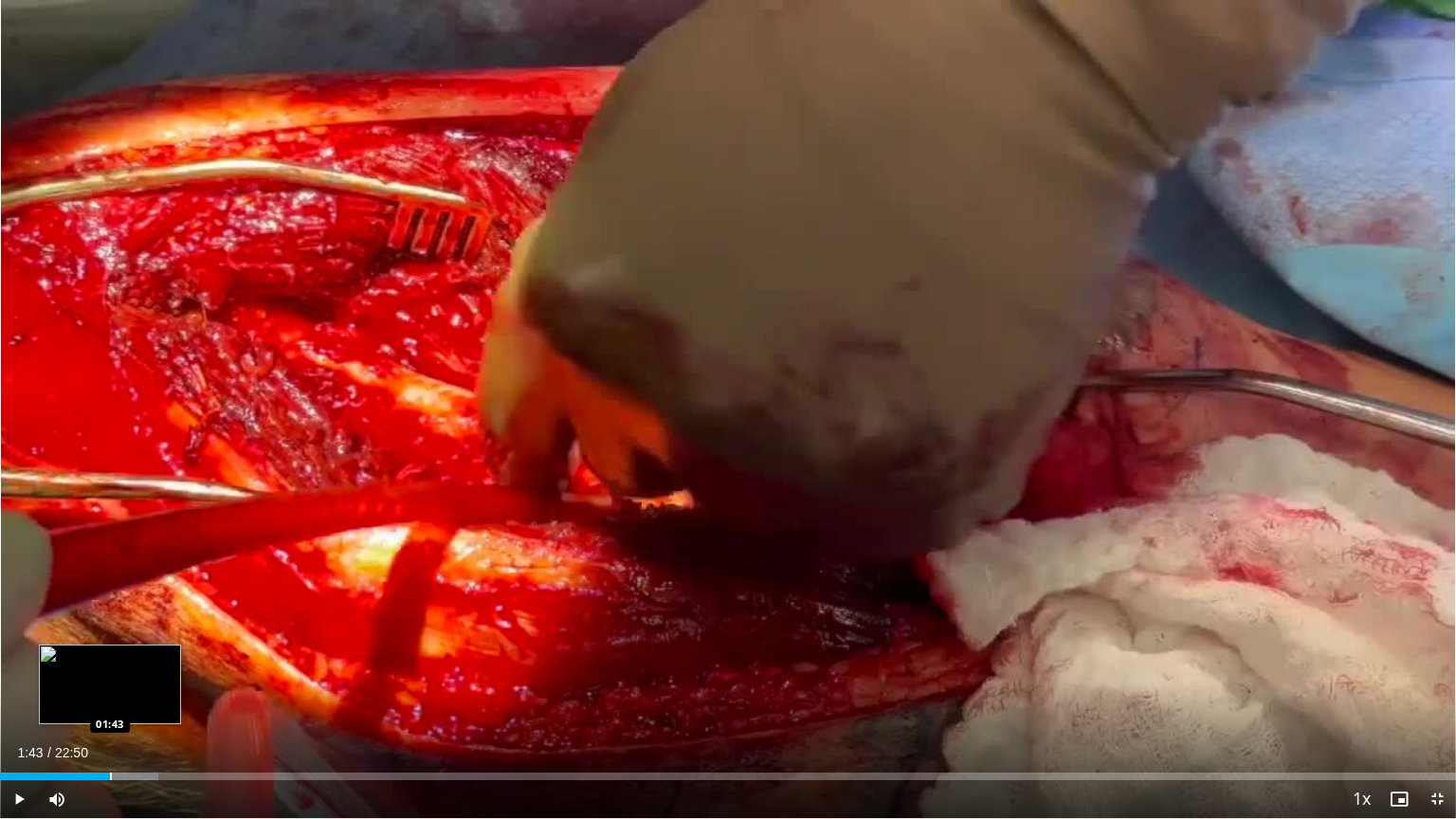 click on "Loaded :  10.85% 01:20 01:43" at bounding box center (728, 771) 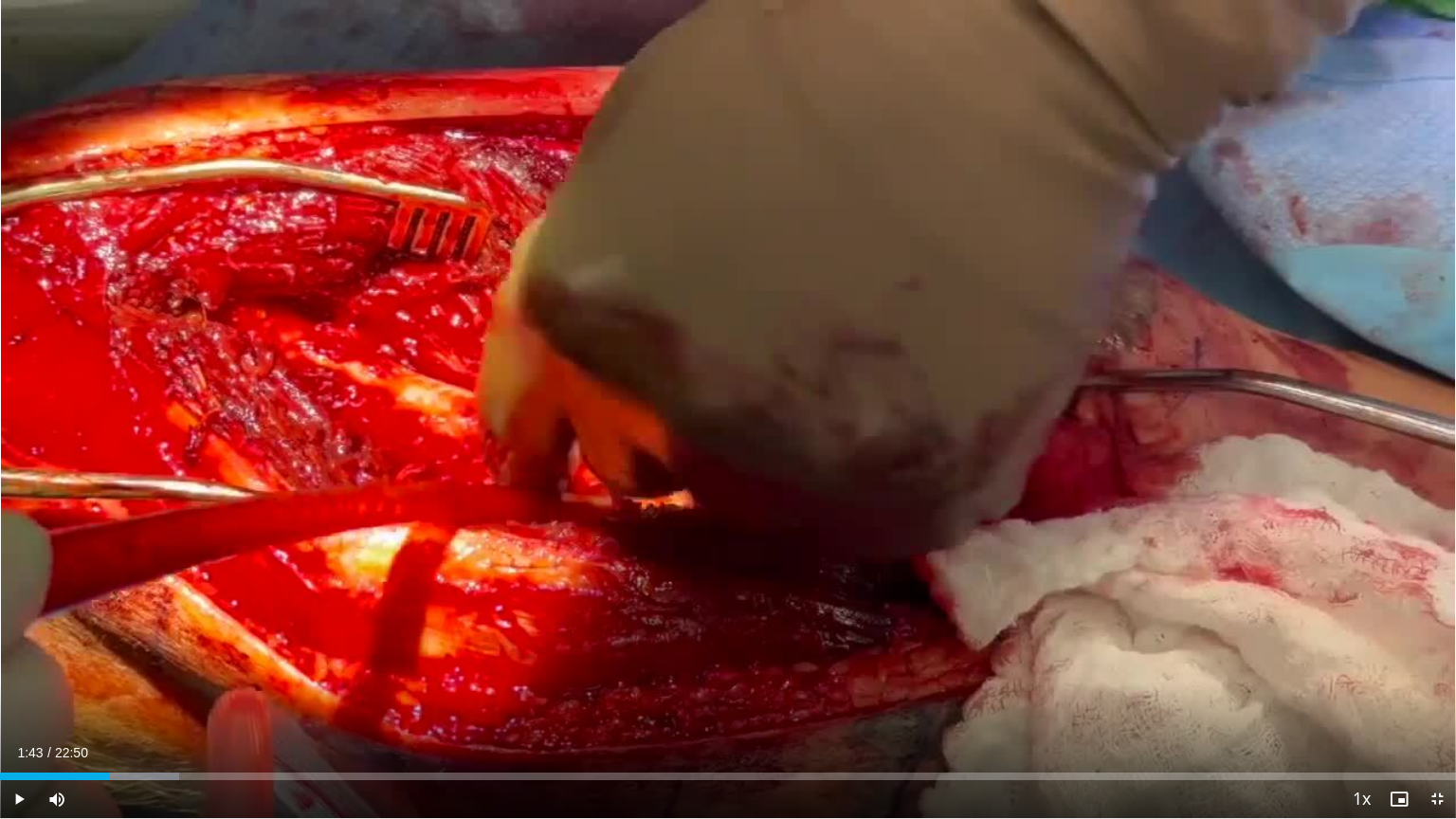 click on "Loaded :  12.30% 01:43 02:06" at bounding box center (728, 771) 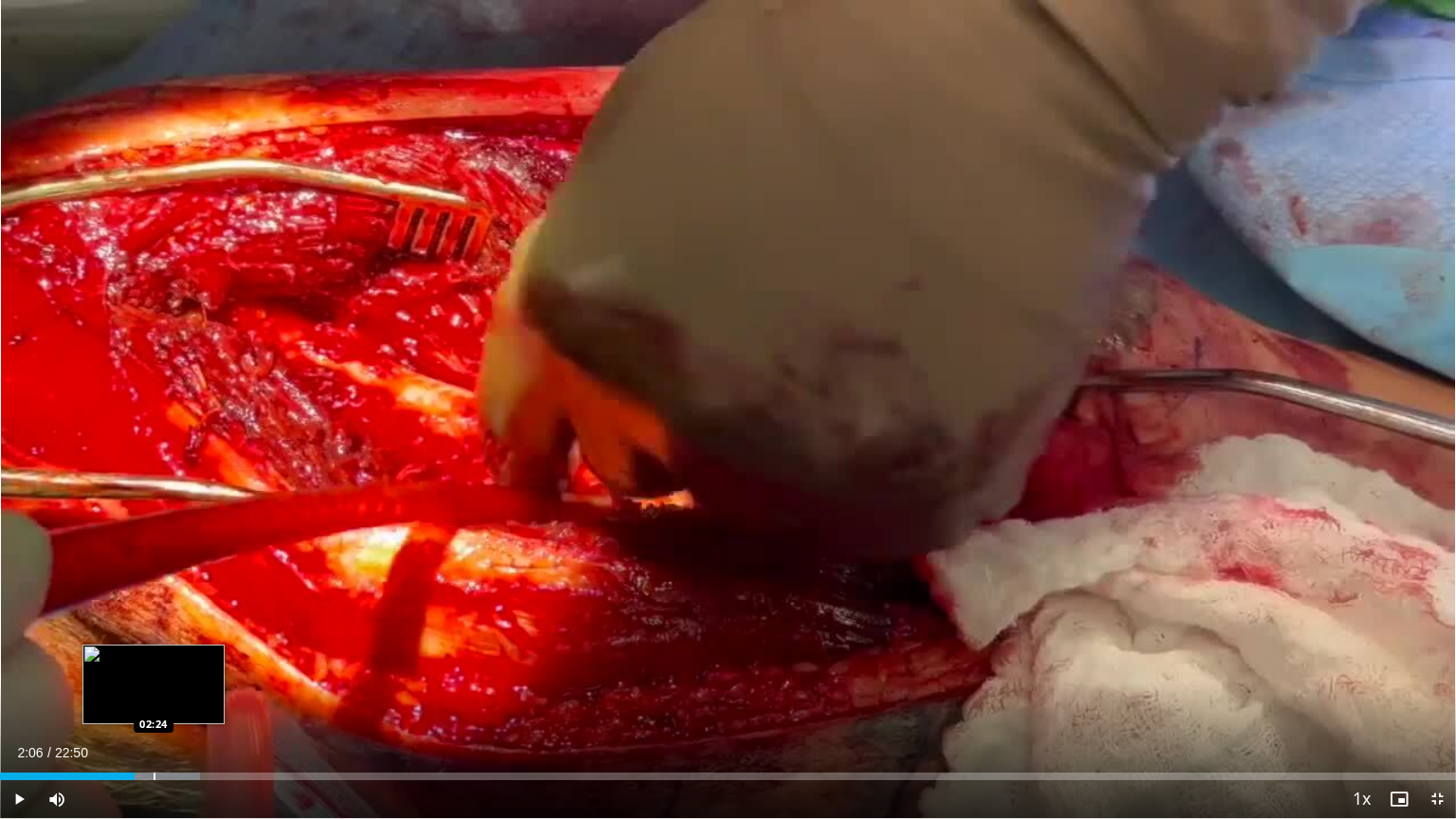 click on "Loaded : 13.75% 02:06 02:24" at bounding box center (728, 771) 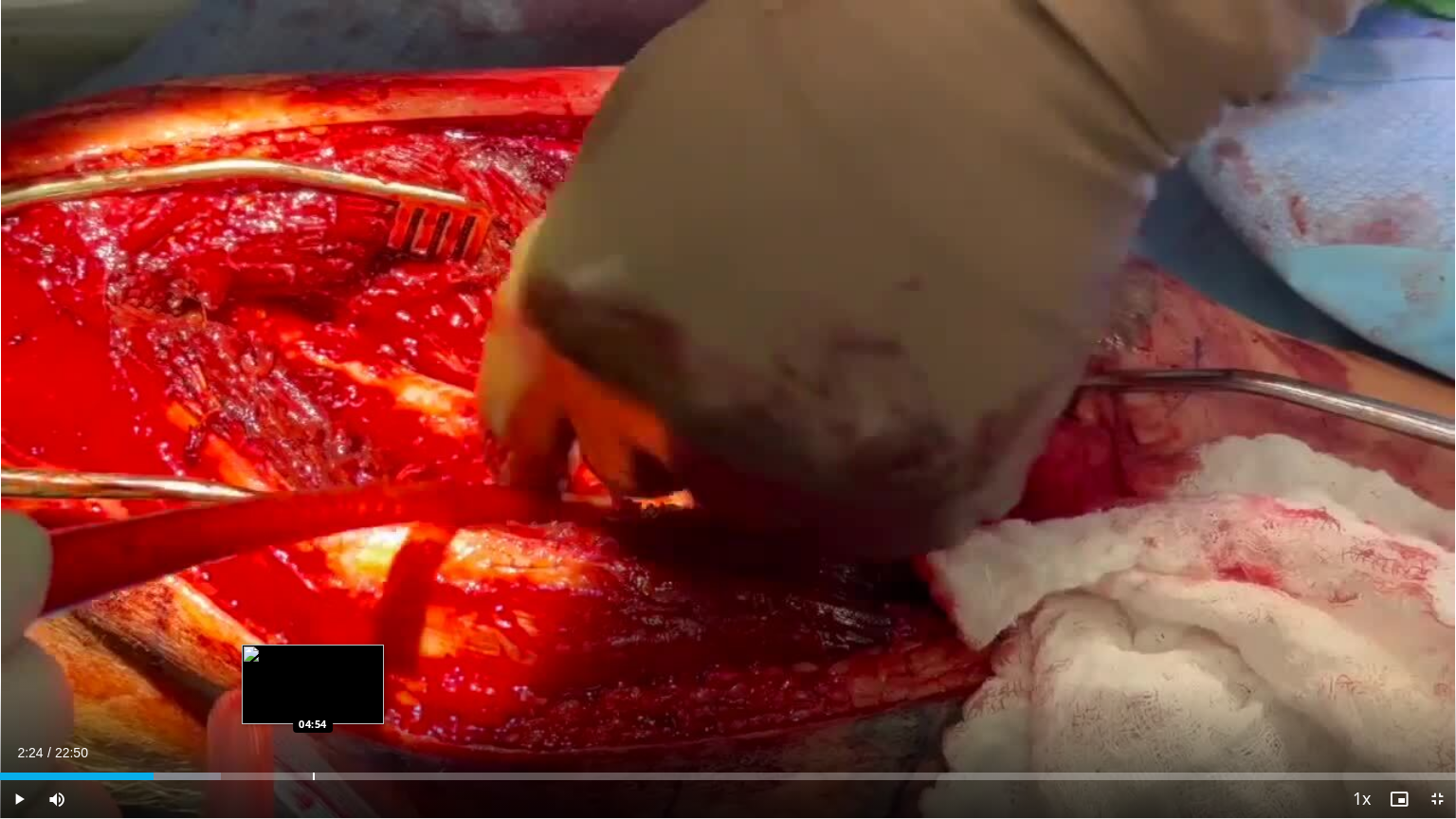 click at bounding box center (314, 776) 